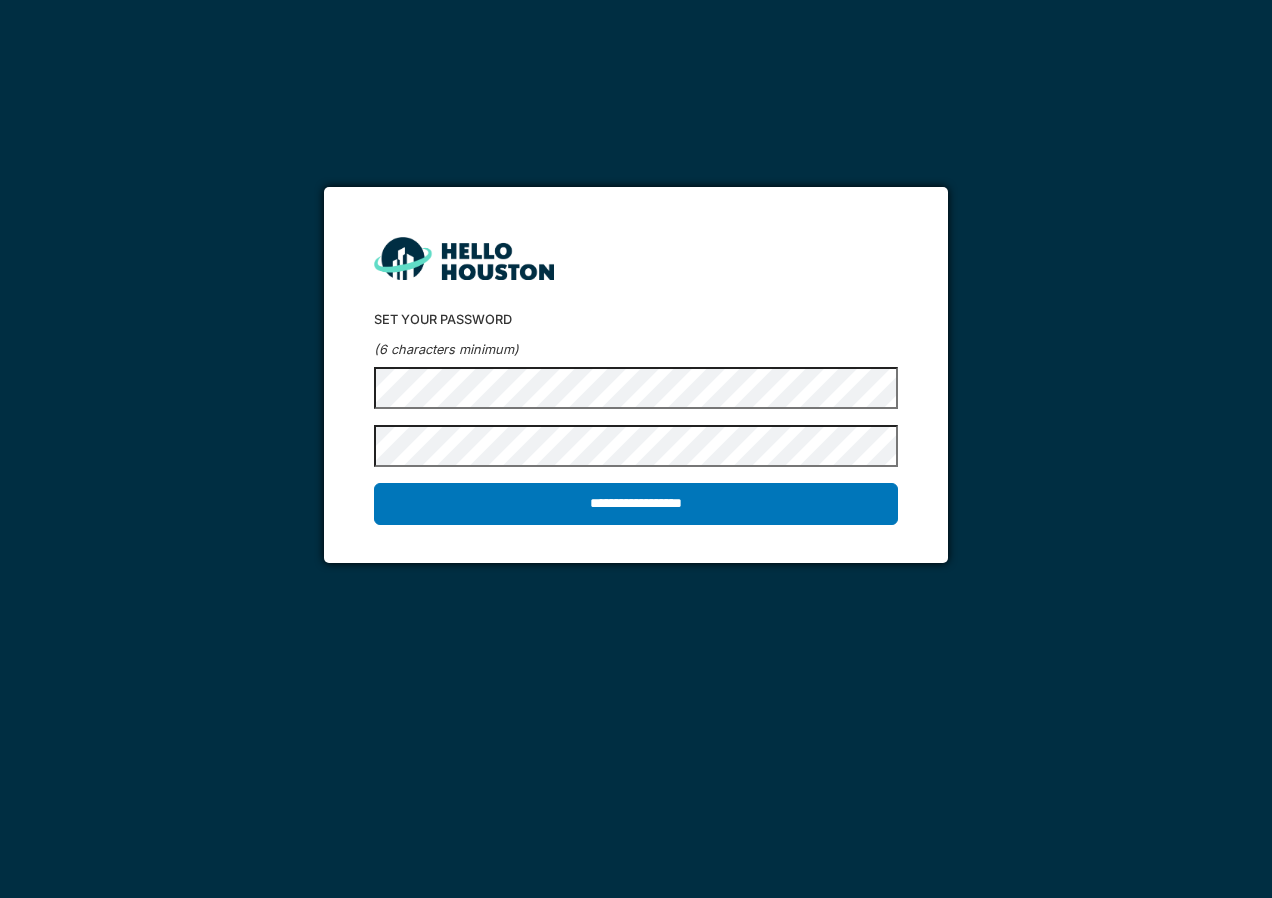 scroll, scrollTop: 0, scrollLeft: 0, axis: both 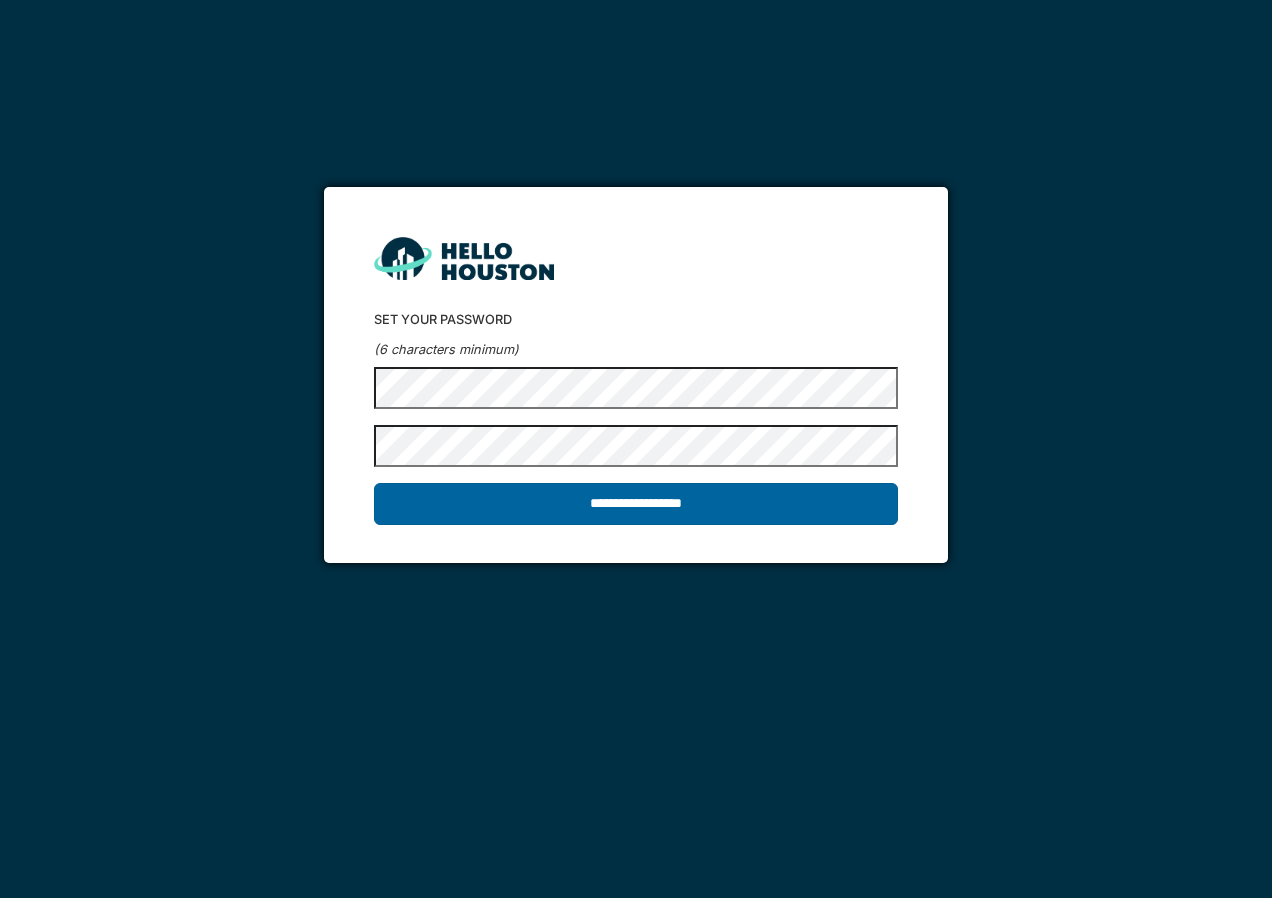 click on "**********" at bounding box center [635, 504] 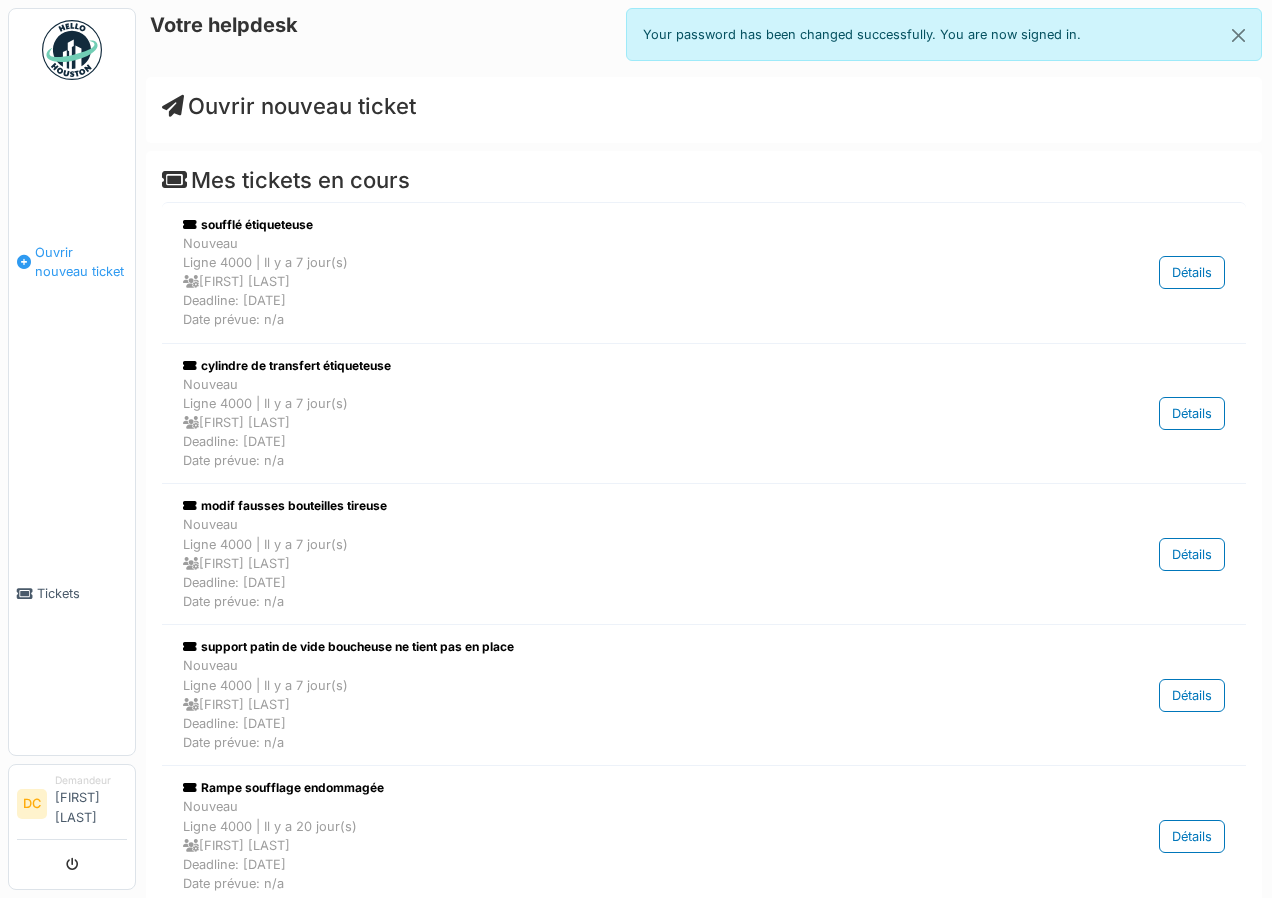 click on "Ouvrir nouveau ticket" at bounding box center (81, 262) 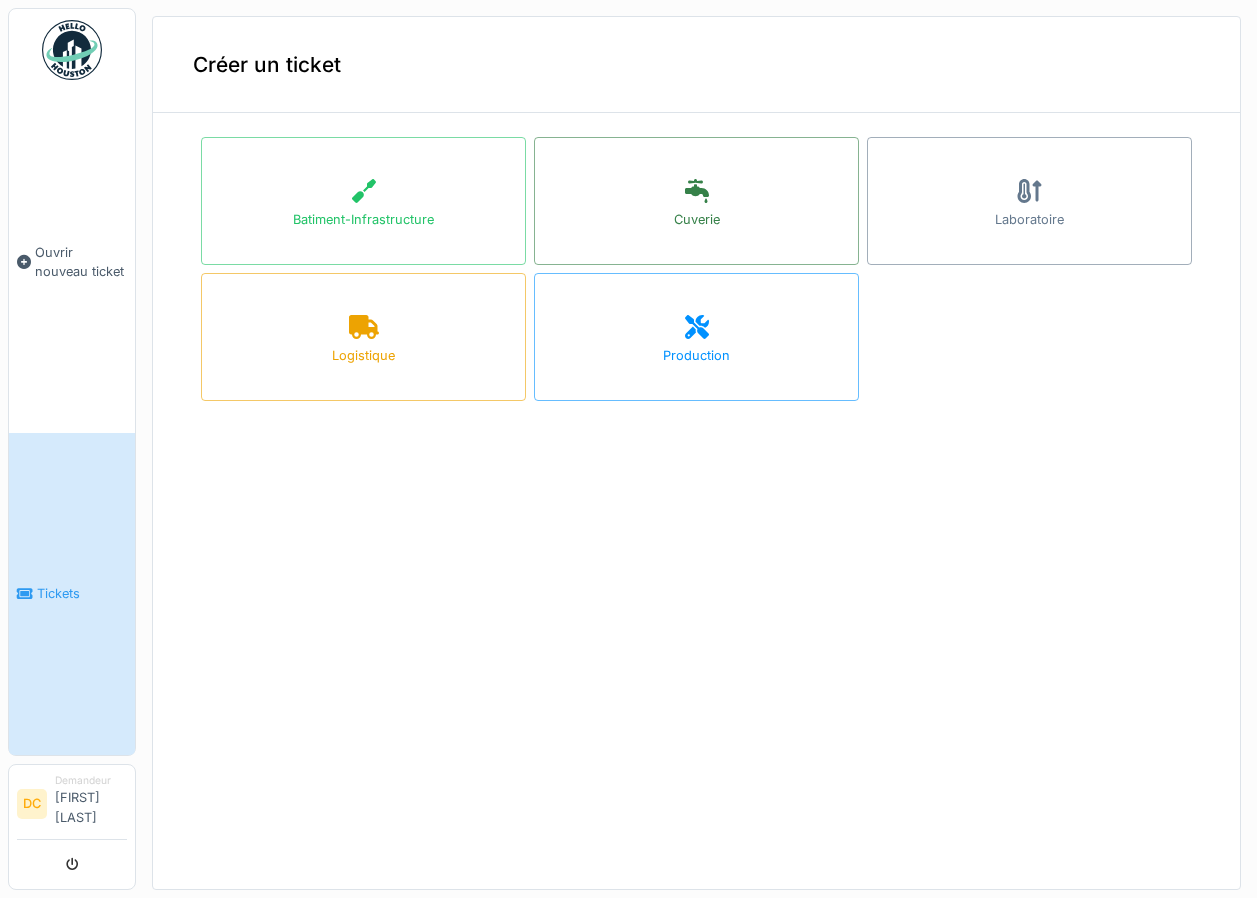 scroll, scrollTop: 0, scrollLeft: 0, axis: both 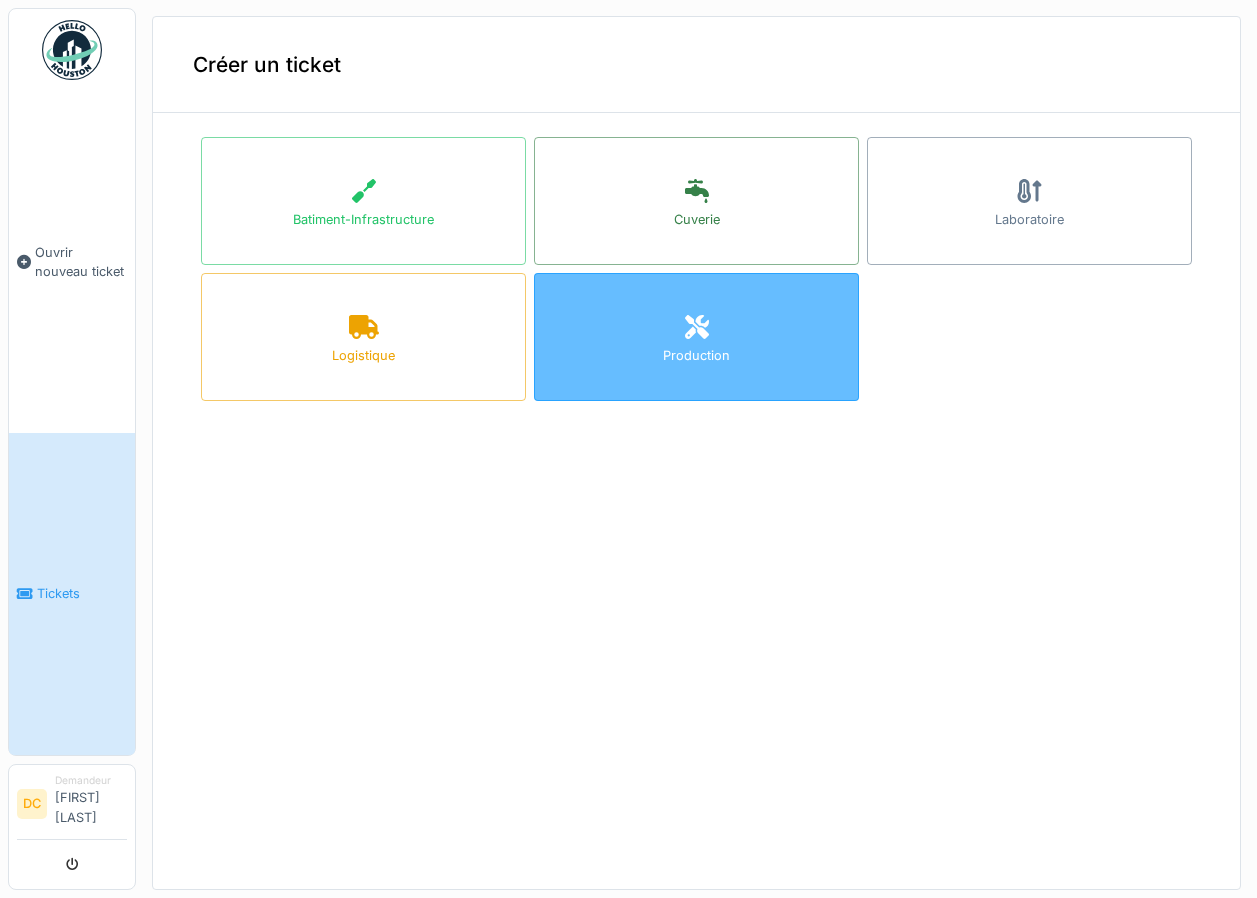 click on "Production" at bounding box center [696, 337] 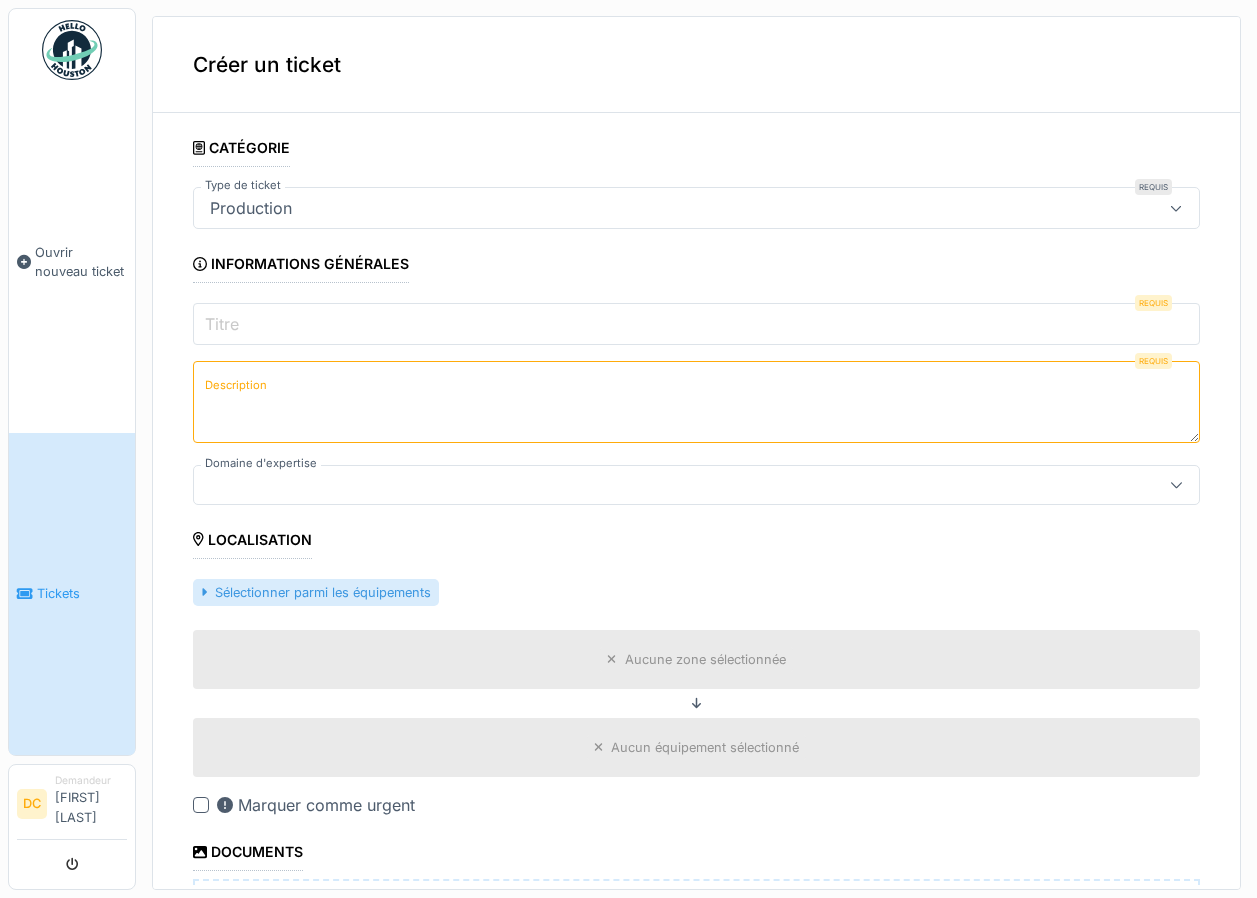 click on "Sélectionner parmi les équipements" at bounding box center [316, 592] 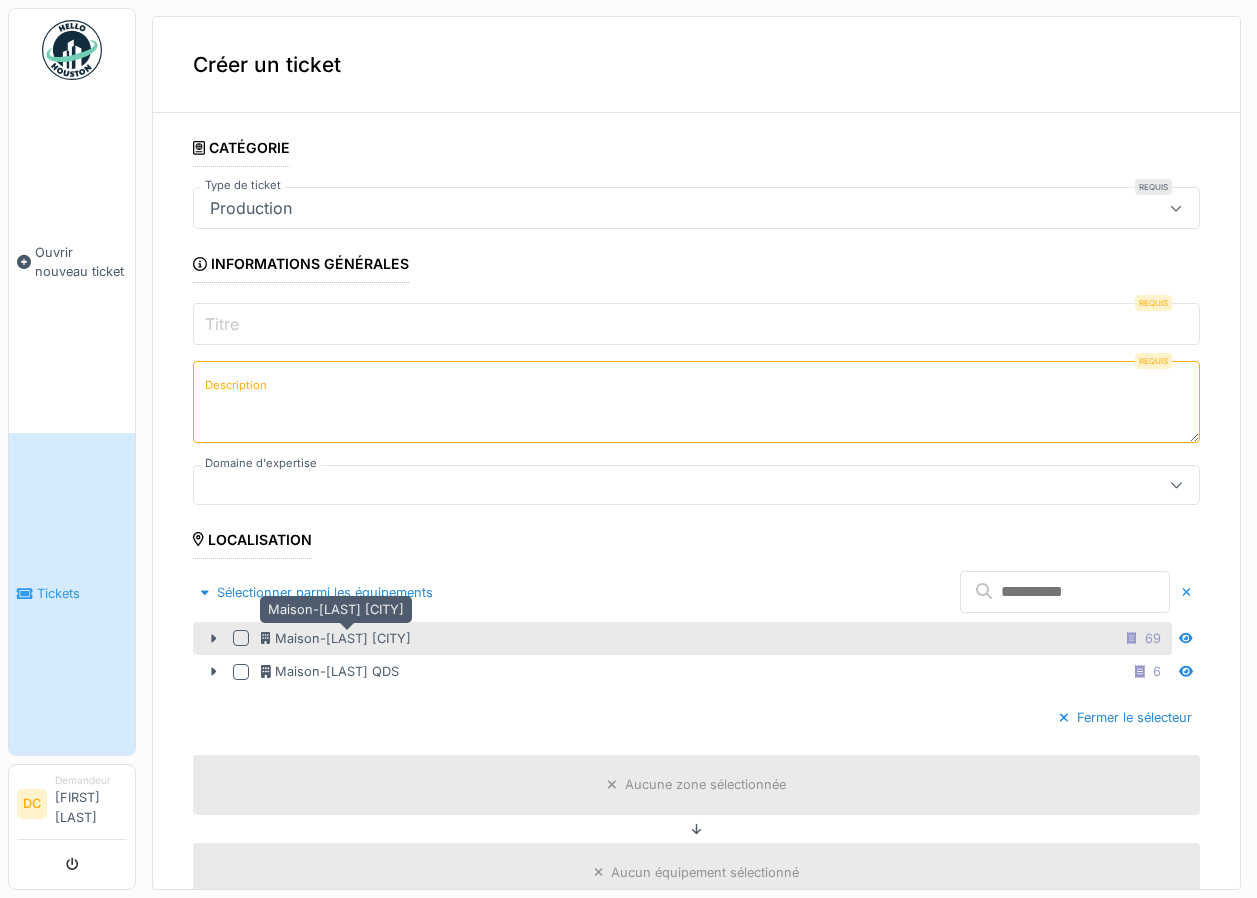 click on "Maison-Ginestet Carignan" at bounding box center (336, 638) 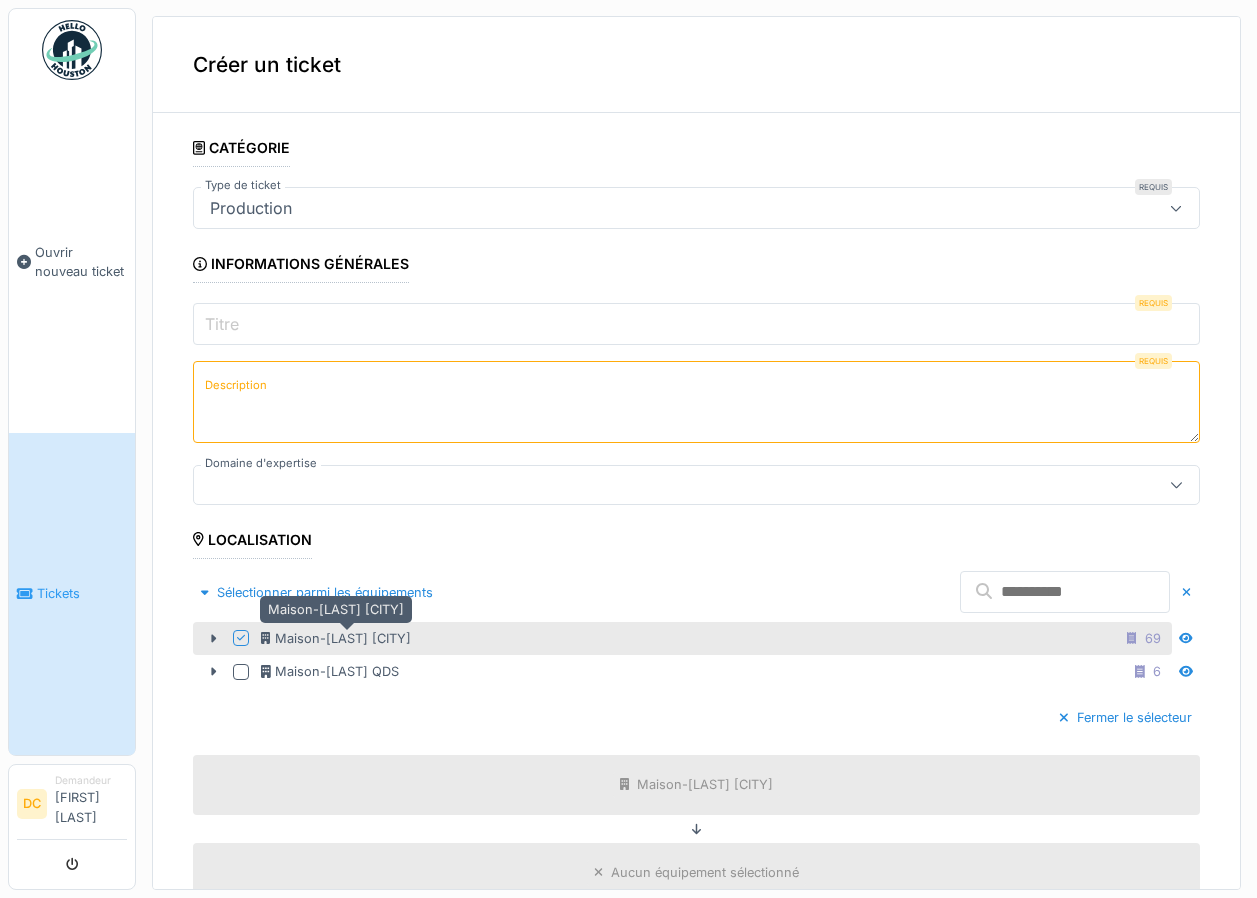 click on "Maison-Ginestet Carignan" at bounding box center [336, 638] 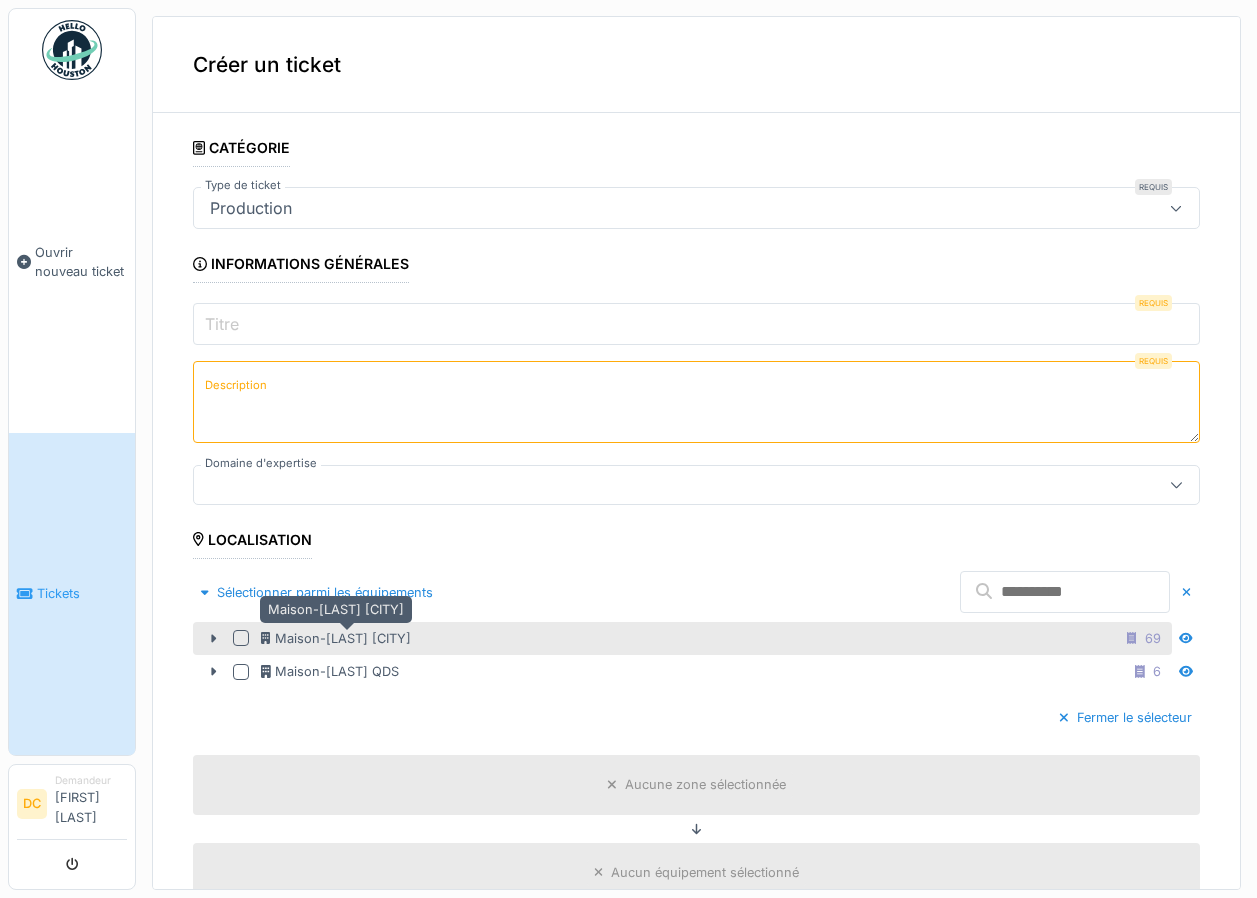 click on "Maison-Ginestet Carignan" at bounding box center [336, 638] 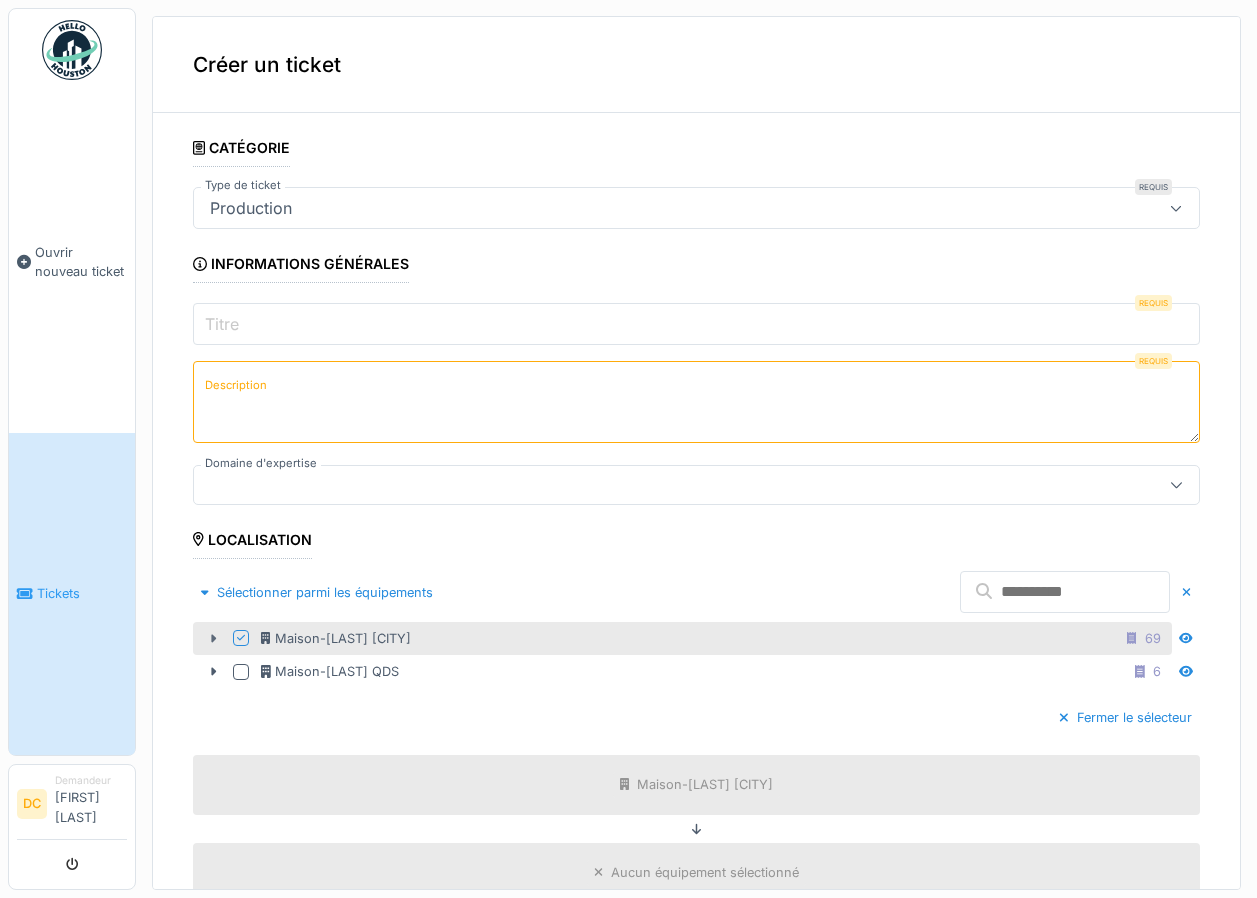 click 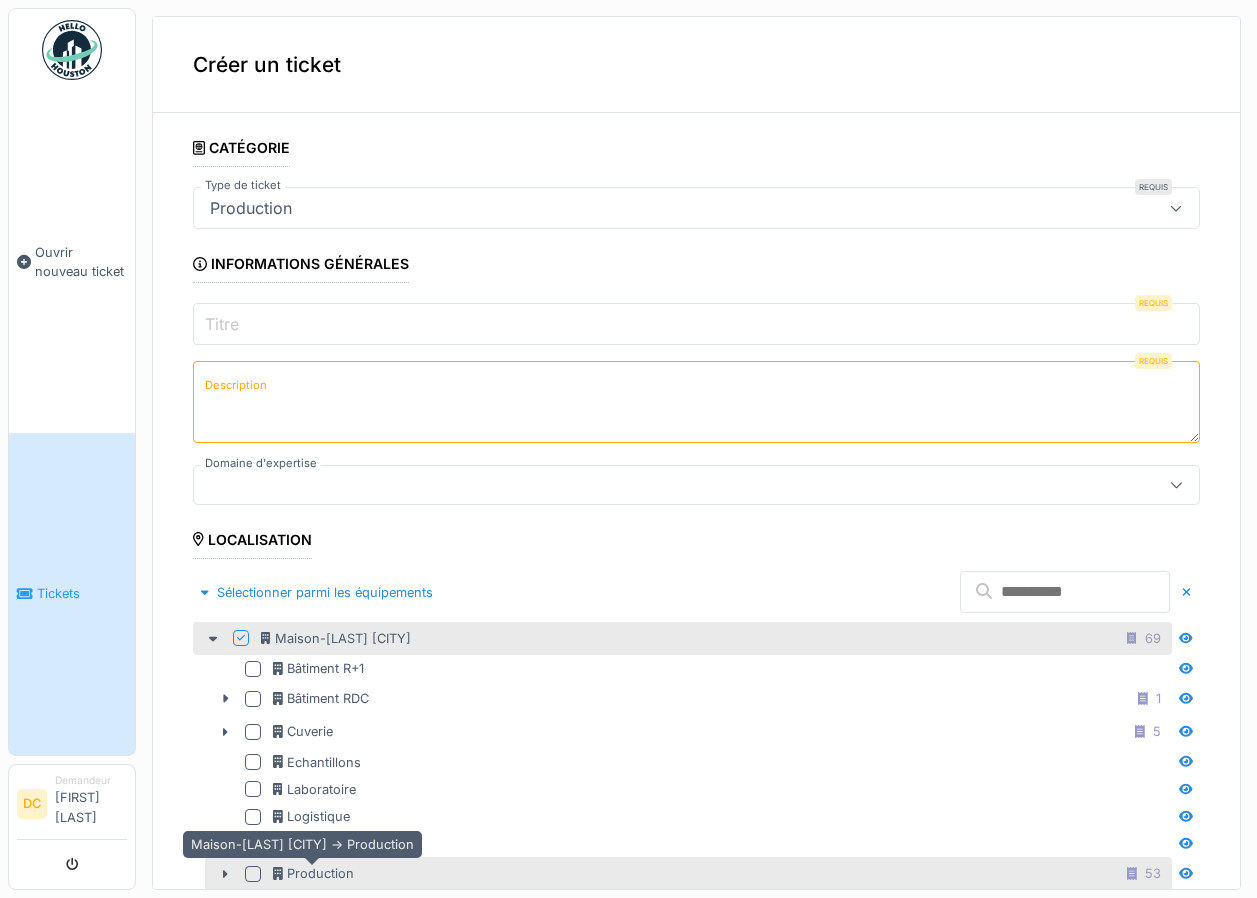 click 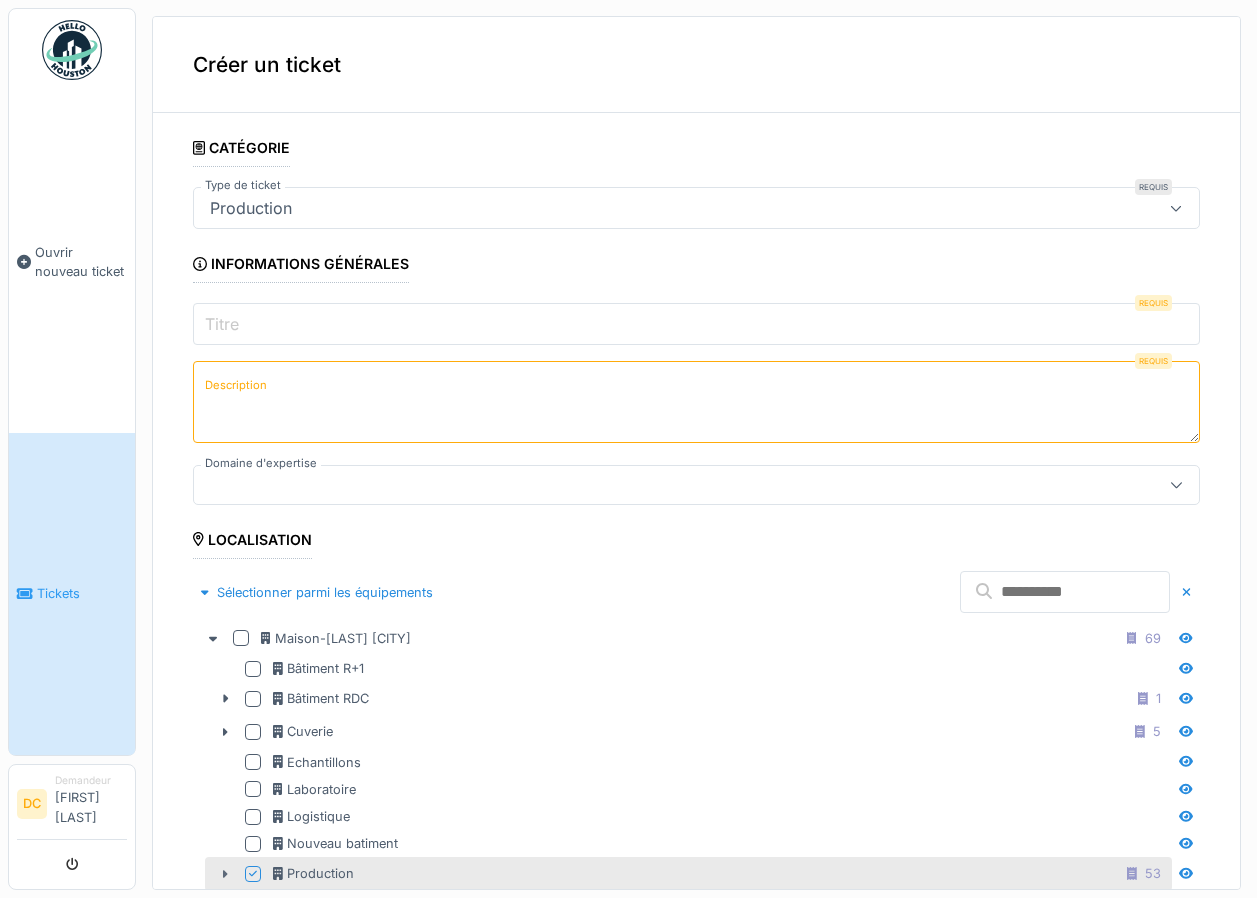 click 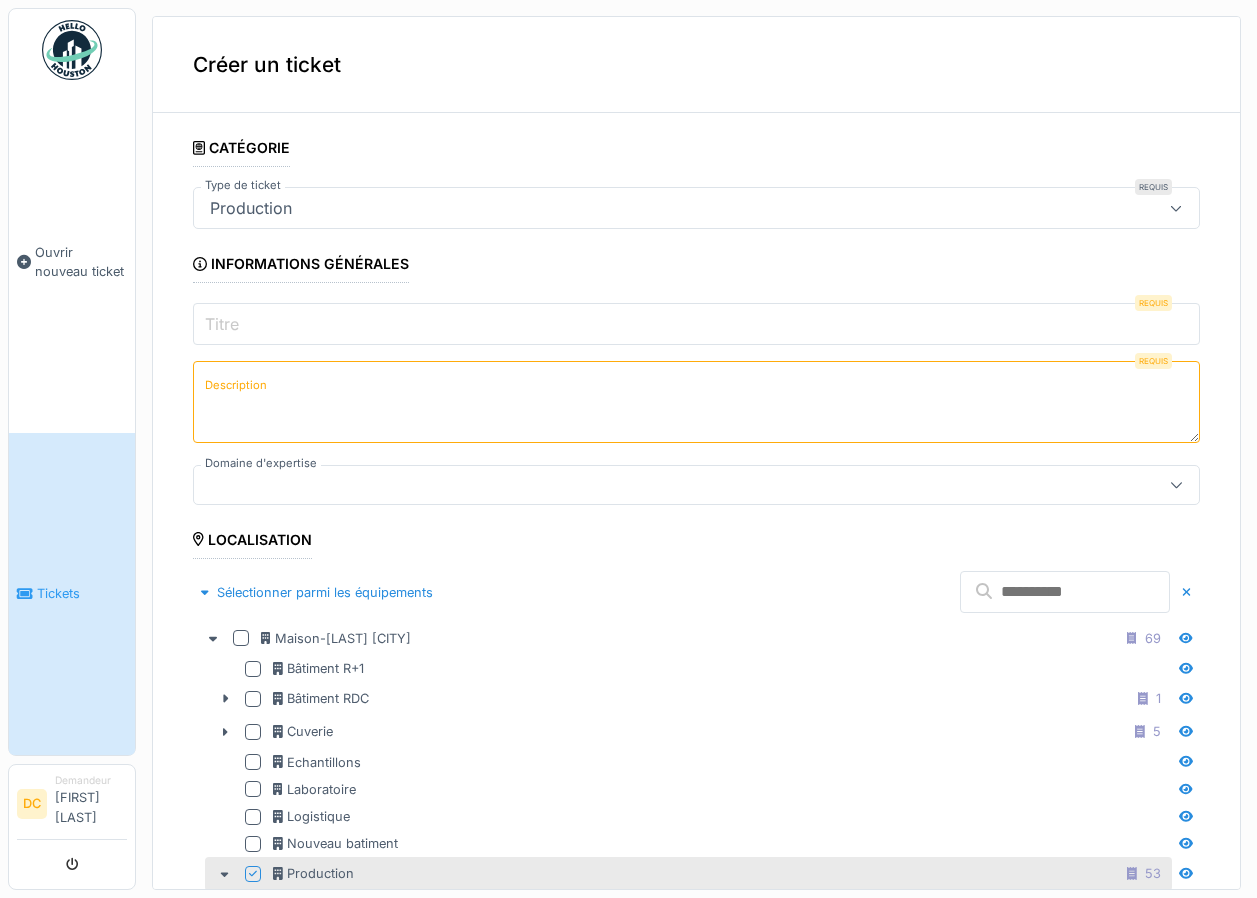 scroll, scrollTop: 7, scrollLeft: 0, axis: vertical 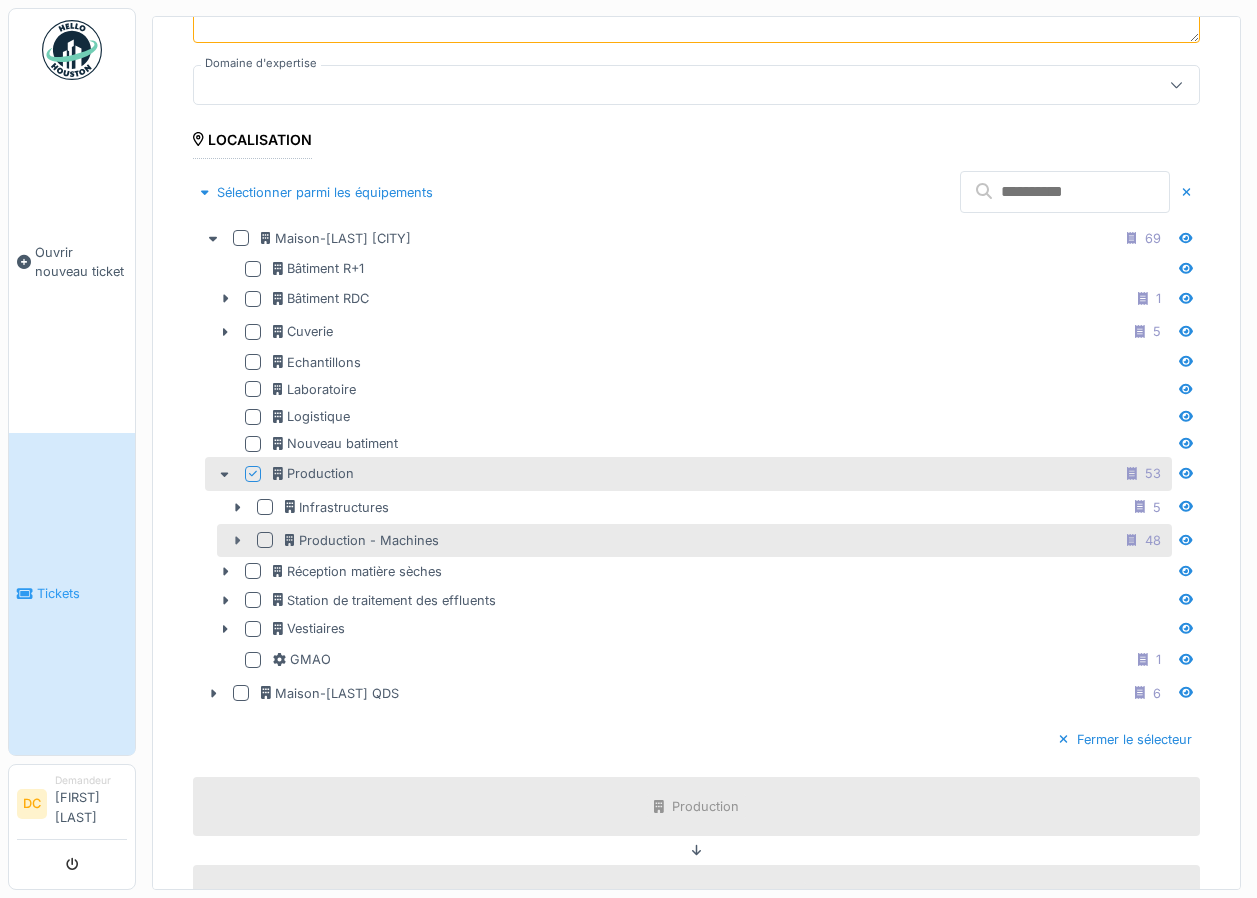 click 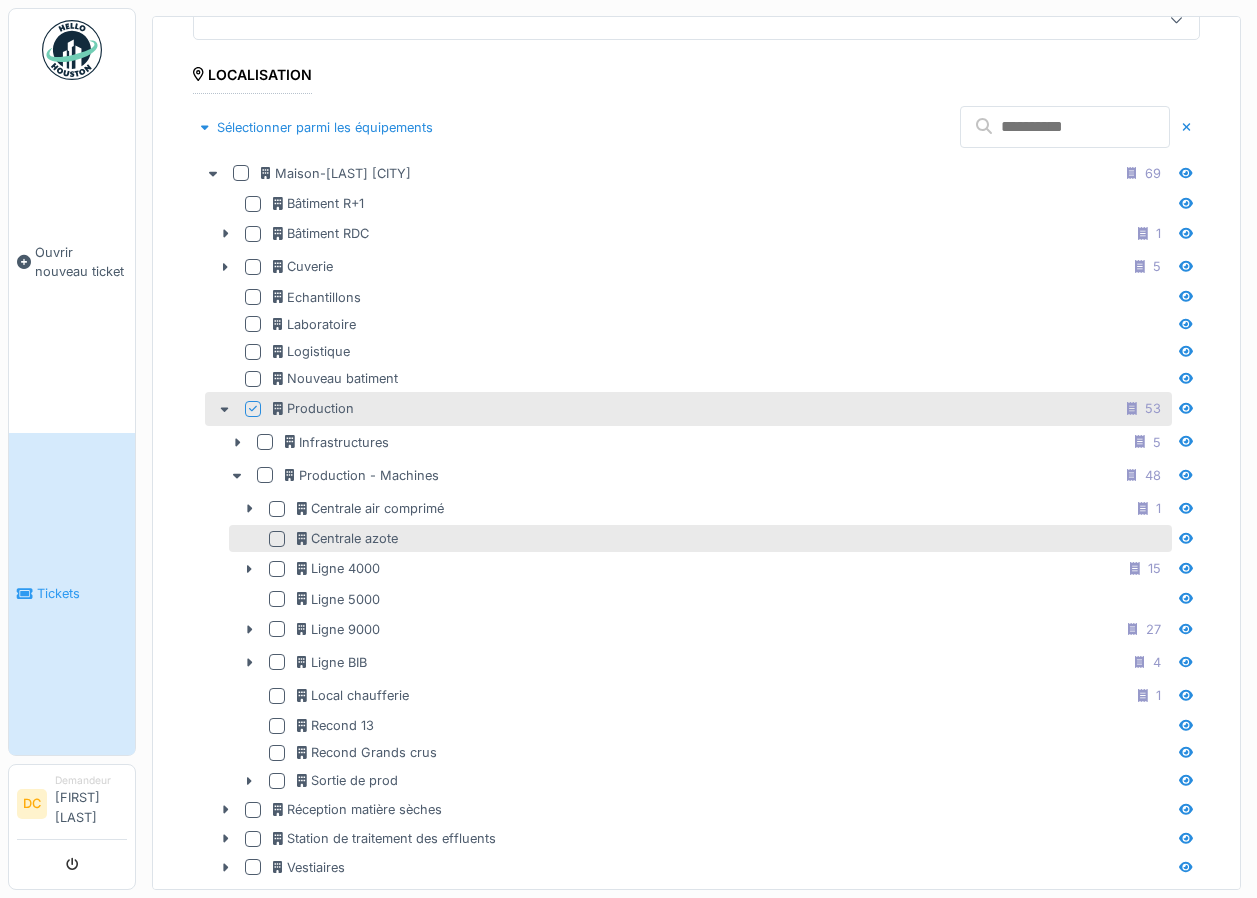 scroll, scrollTop: 500, scrollLeft: 0, axis: vertical 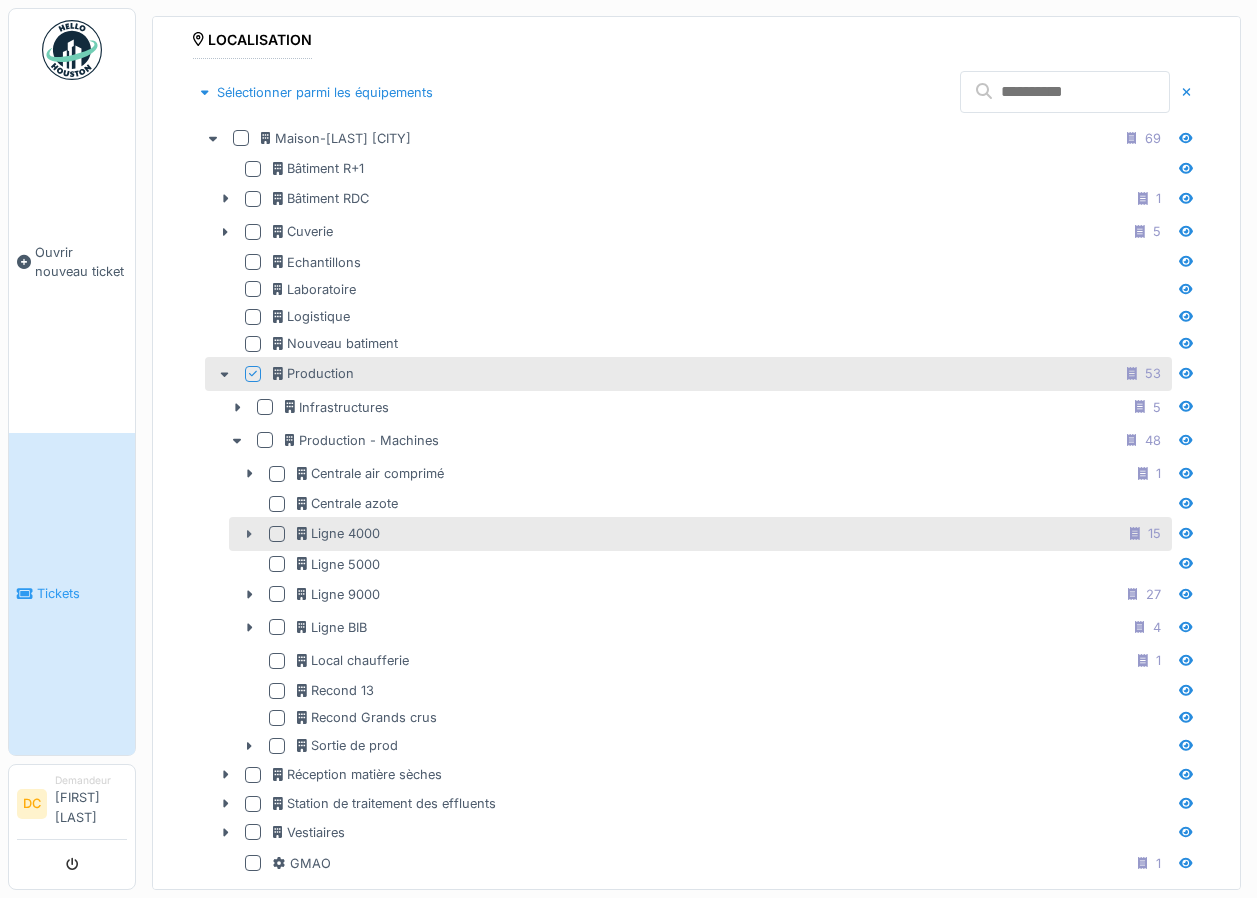 click 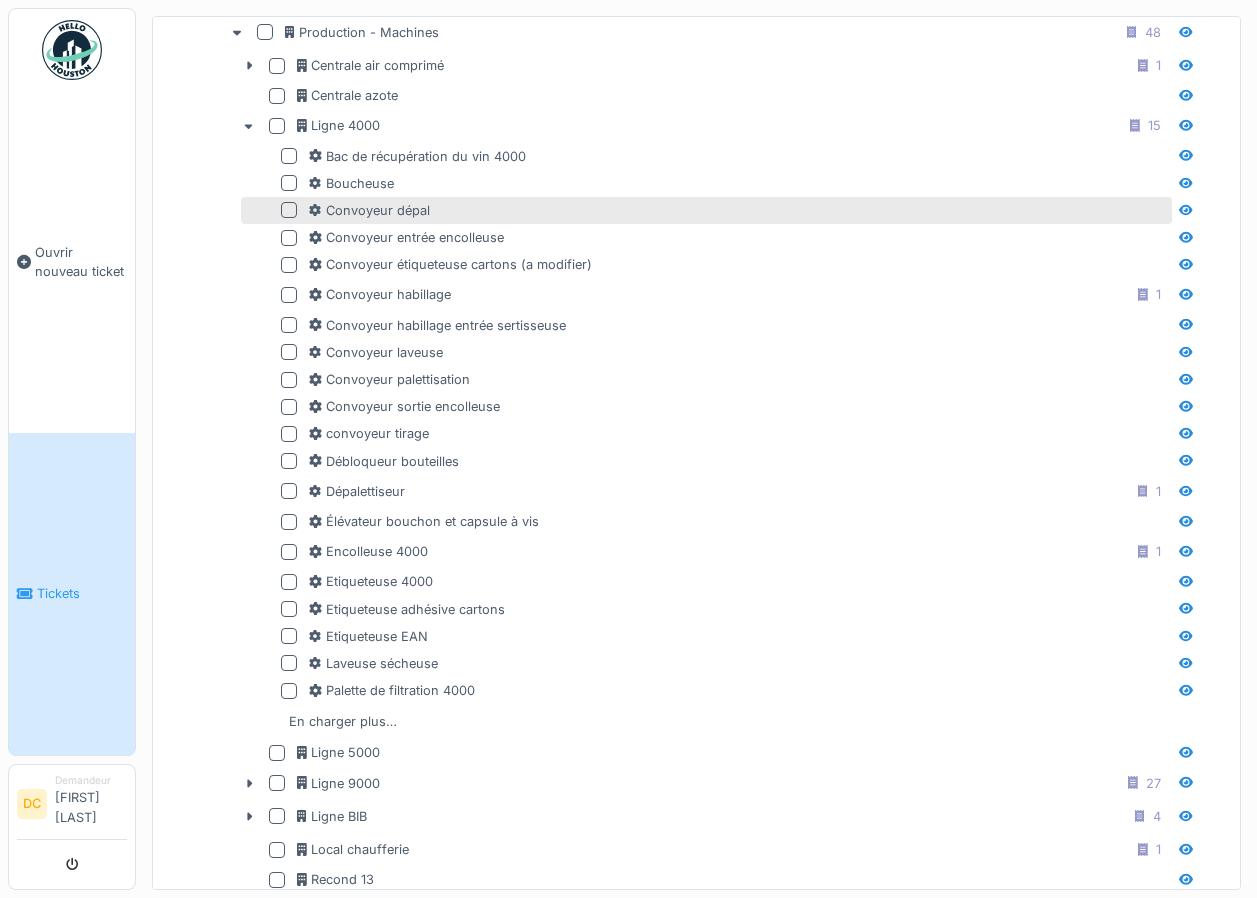 scroll, scrollTop: 1100, scrollLeft: 0, axis: vertical 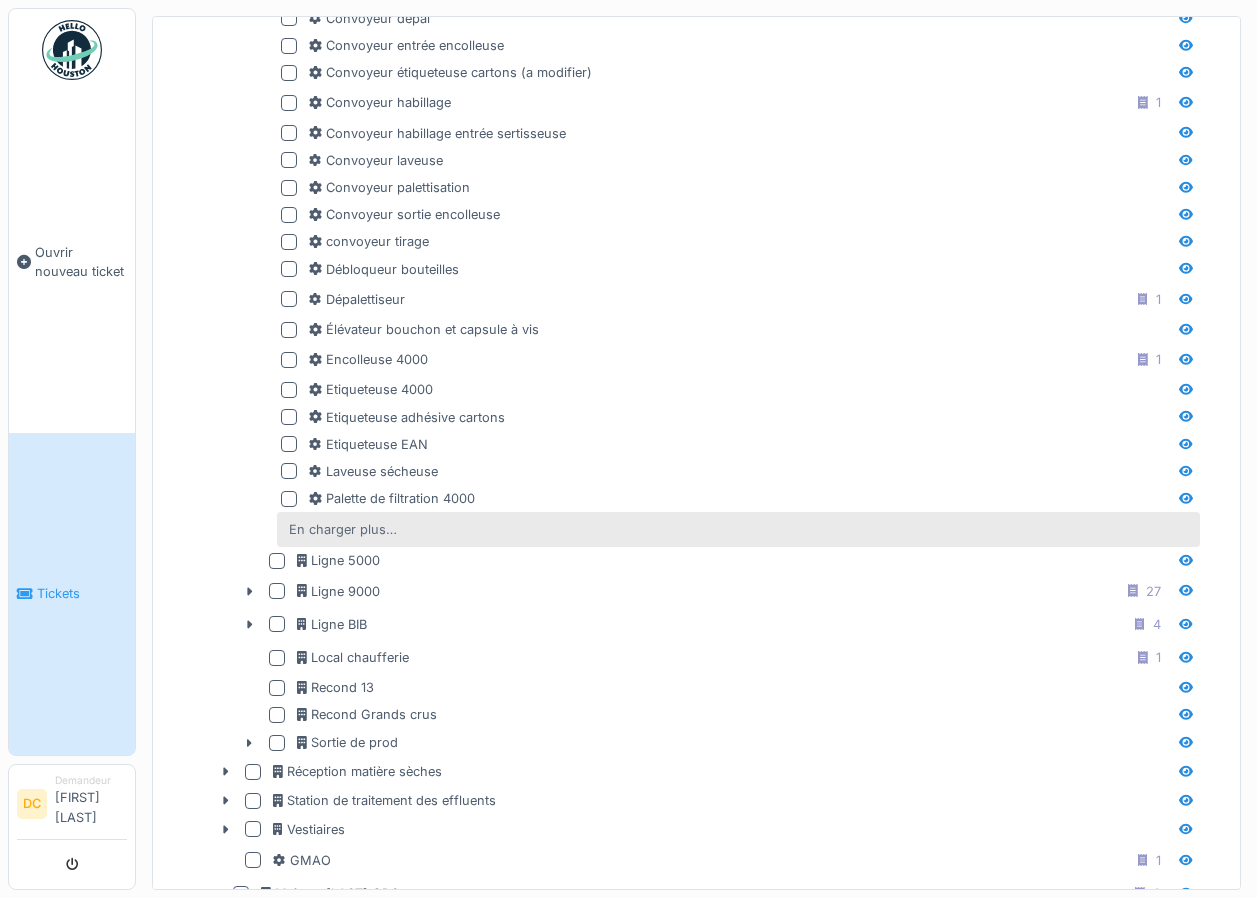 click on "En charger plus…" at bounding box center (343, 529) 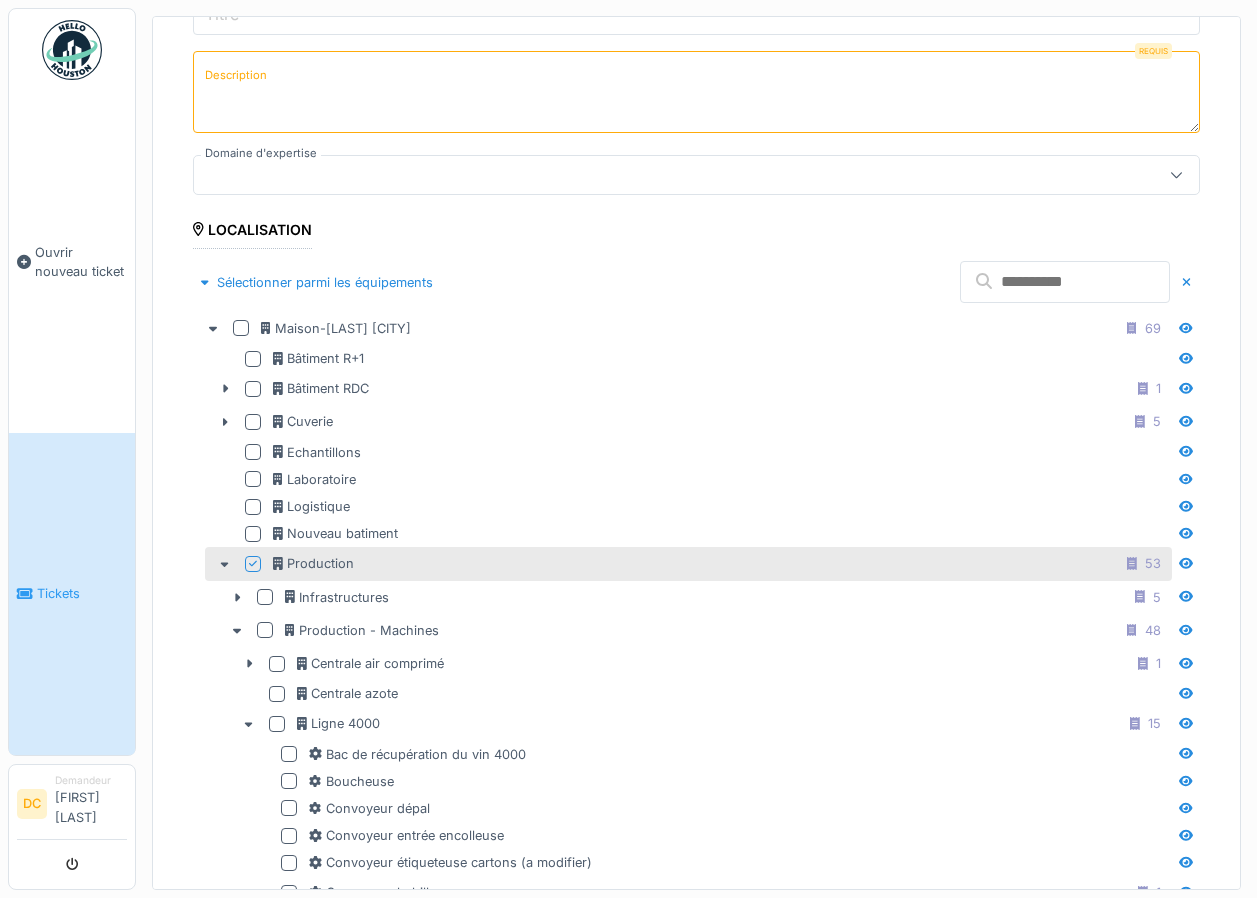 scroll, scrollTop: 0, scrollLeft: 0, axis: both 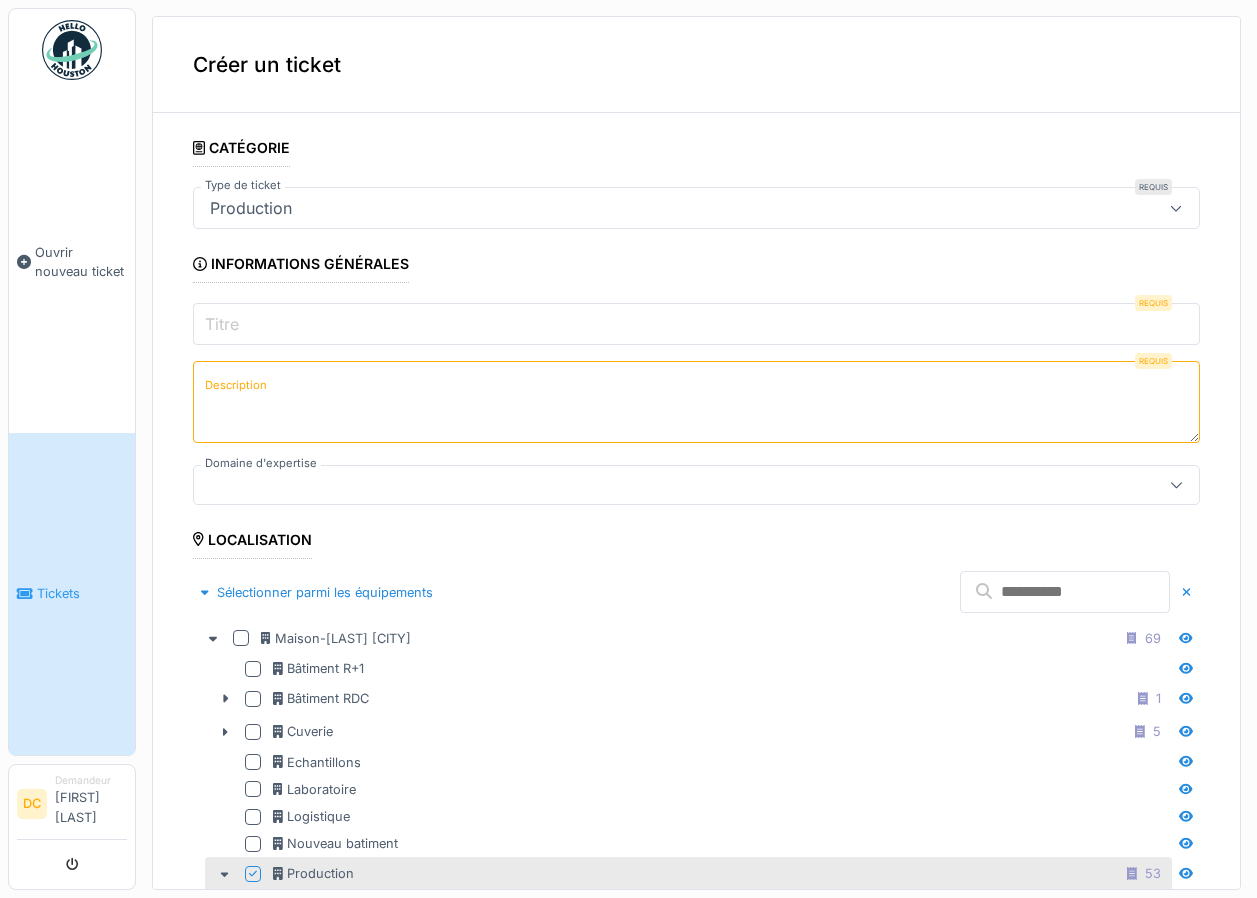 click at bounding box center [1065, 592] 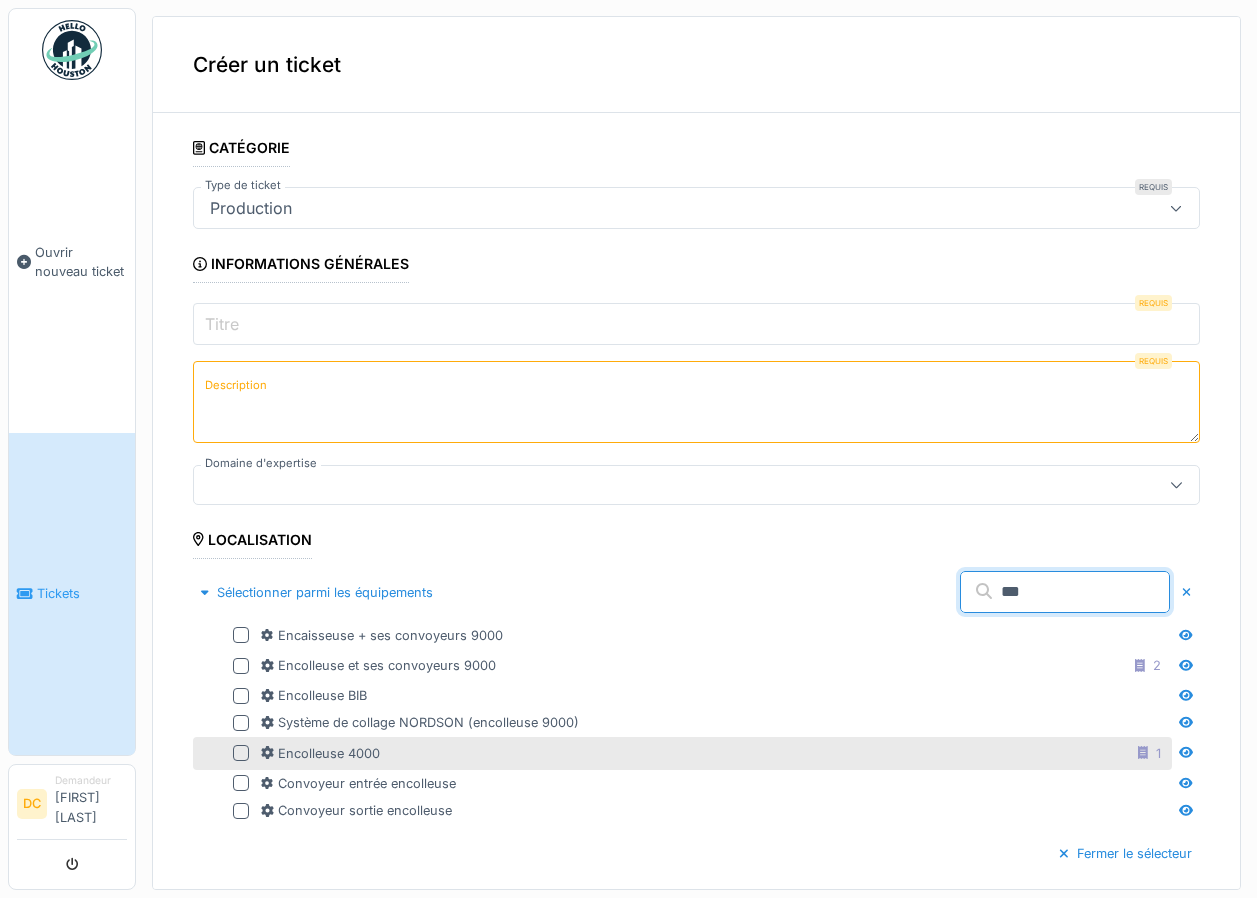 type on "***" 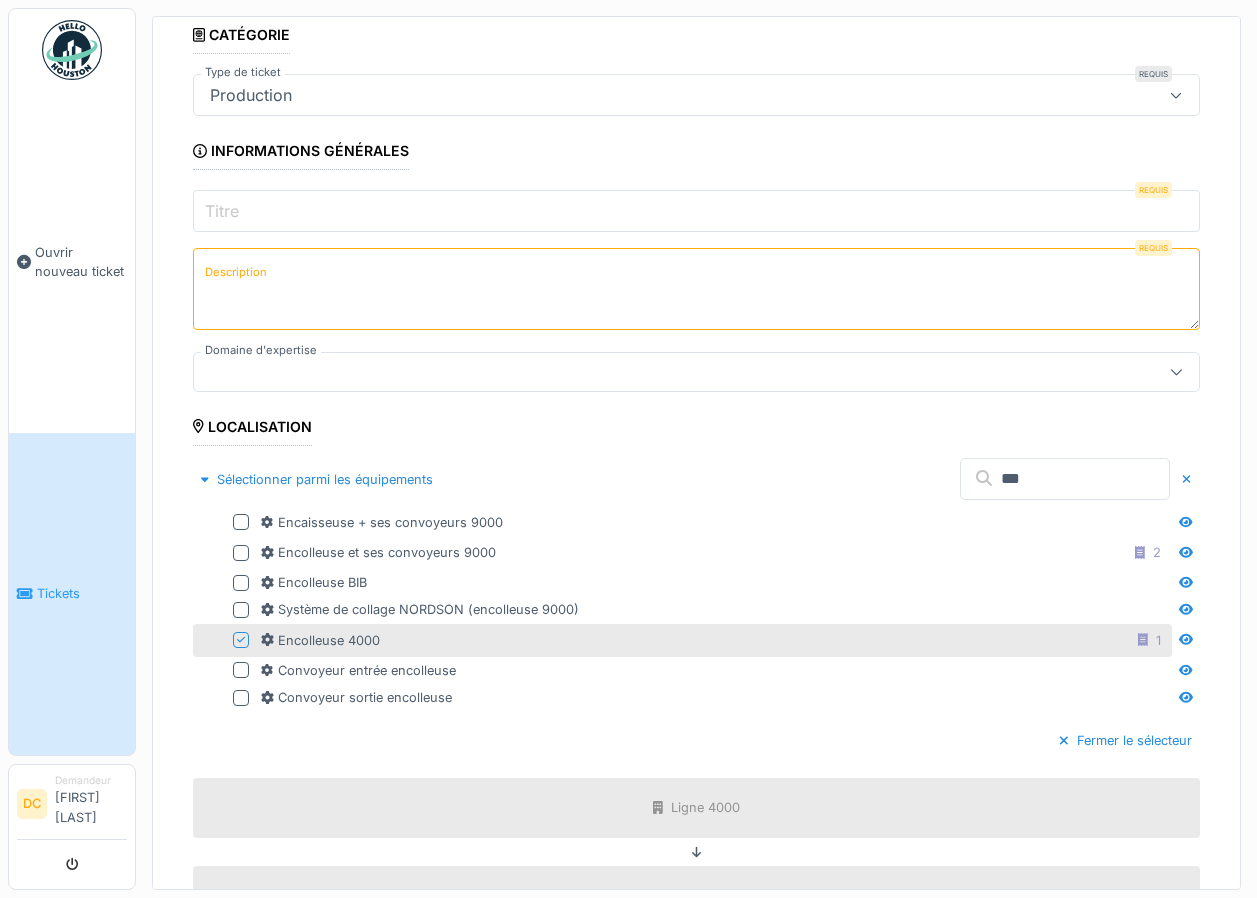 scroll, scrollTop: 0, scrollLeft: 0, axis: both 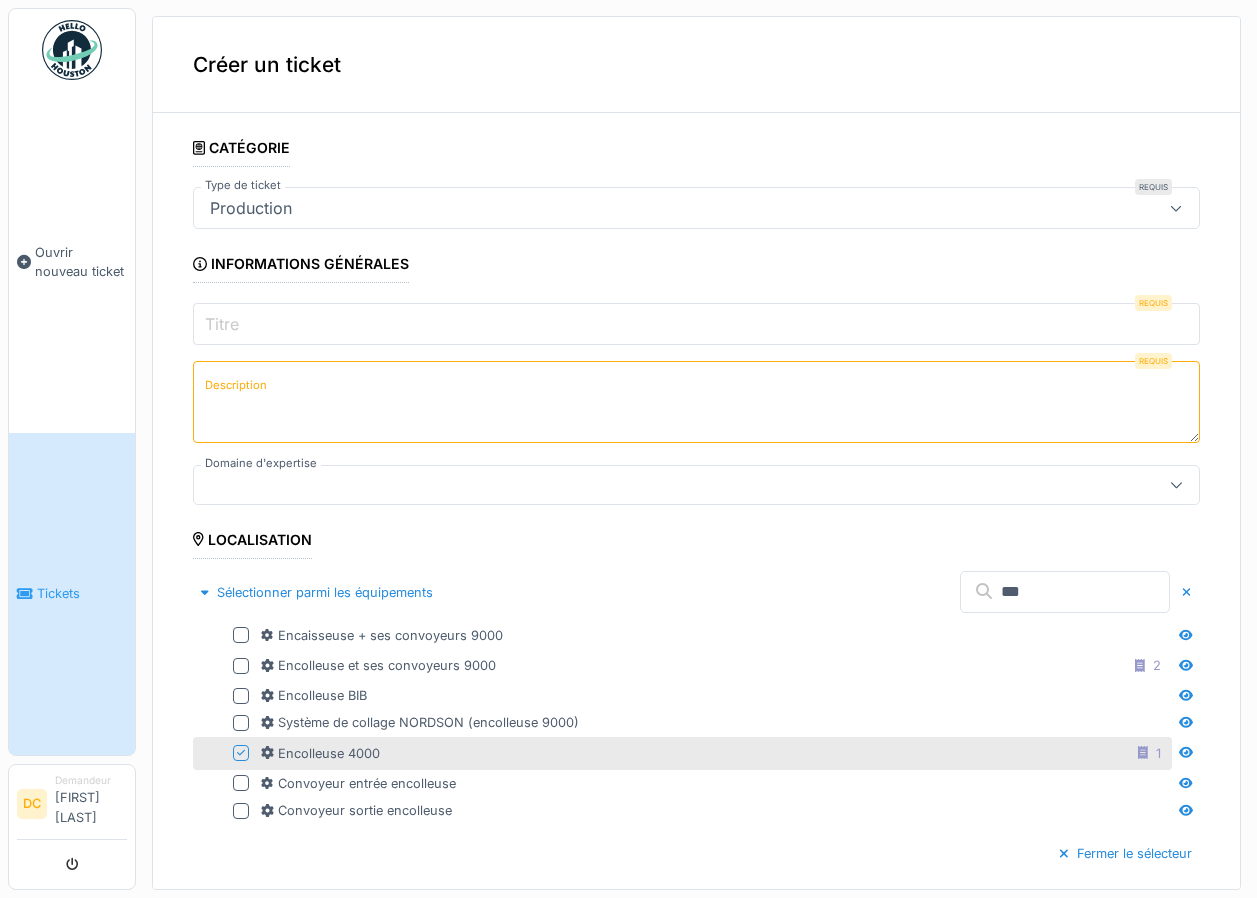 click on "Titre" at bounding box center (696, 324) 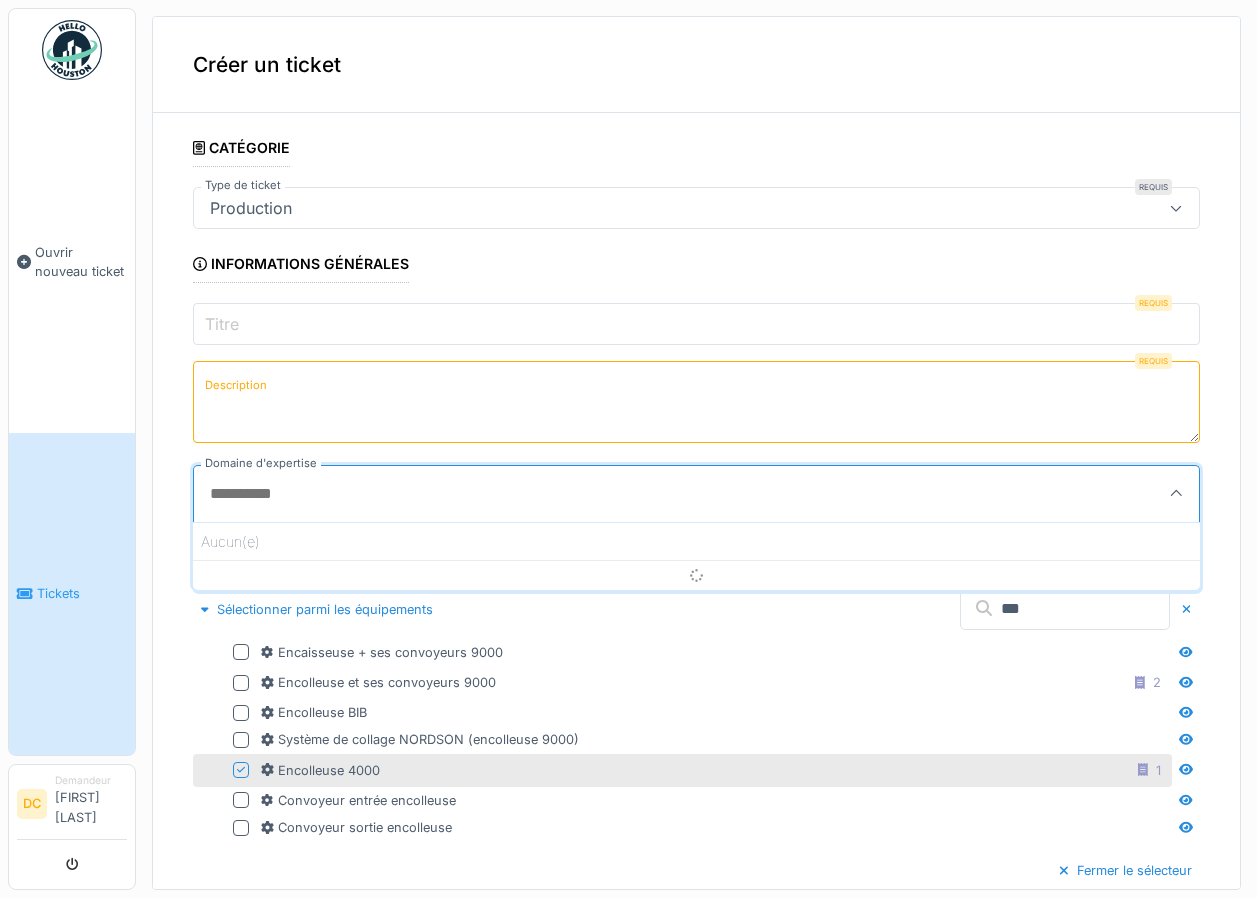 scroll, scrollTop: 4, scrollLeft: 0, axis: vertical 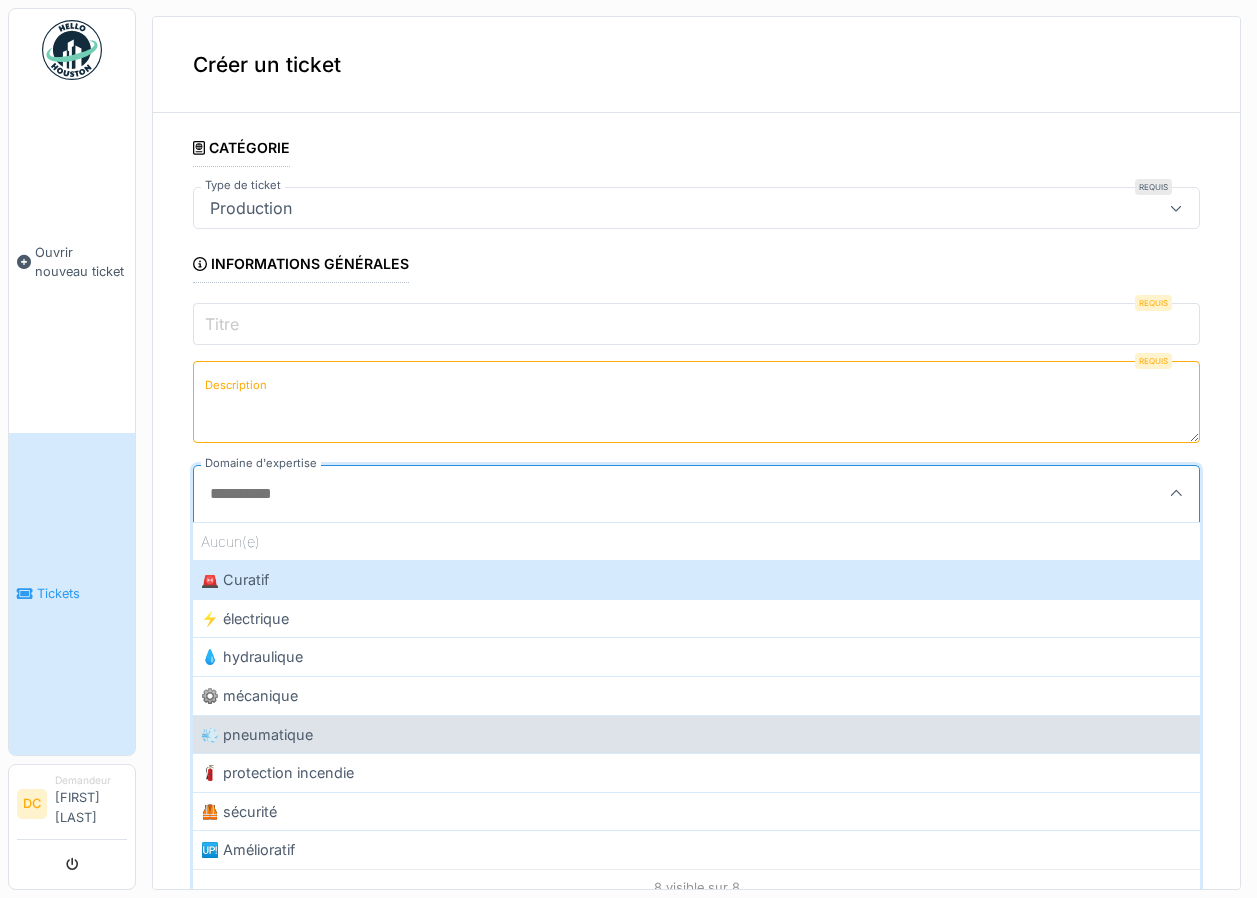 click on "💨 pneumatique" at bounding box center [696, 734] 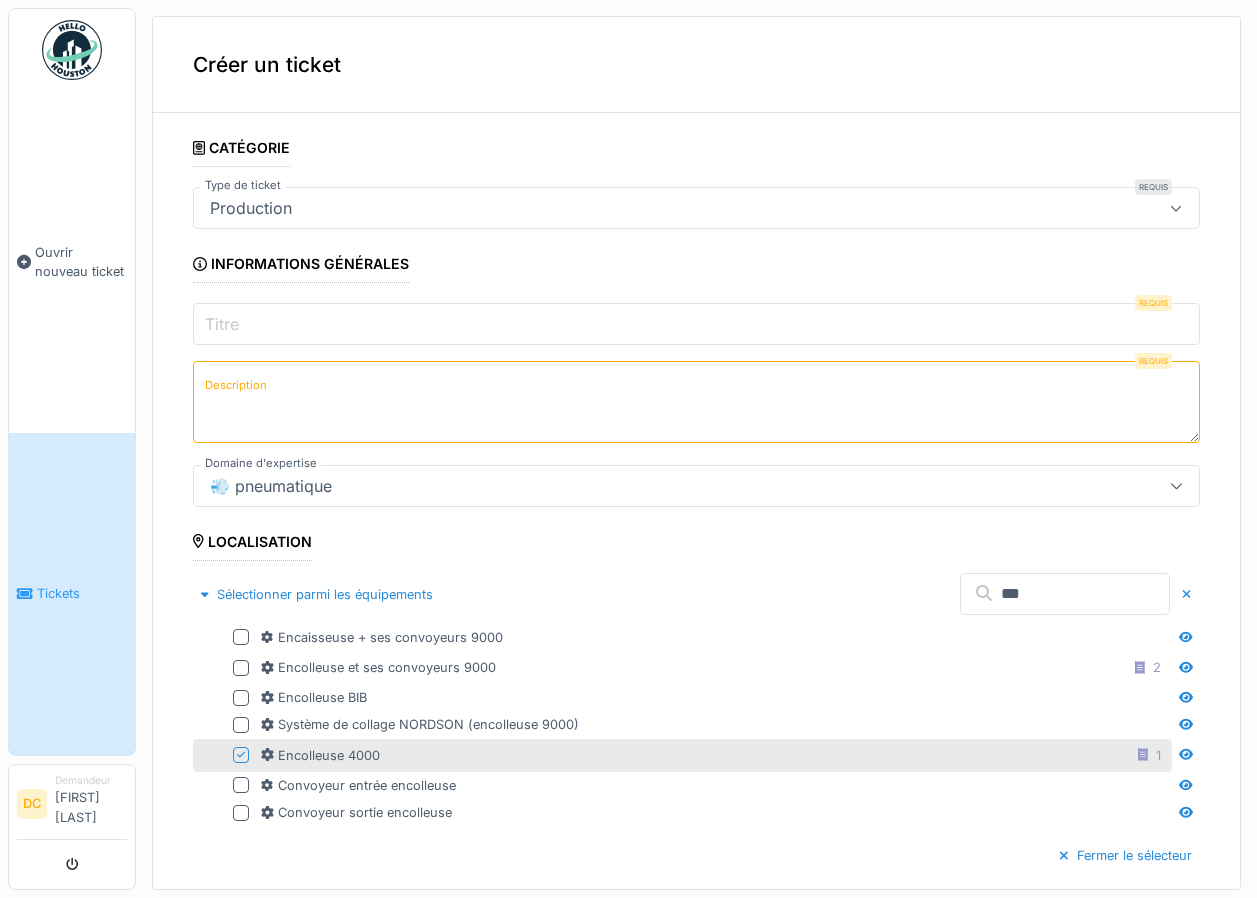 click on "Titre" at bounding box center (696, 324) 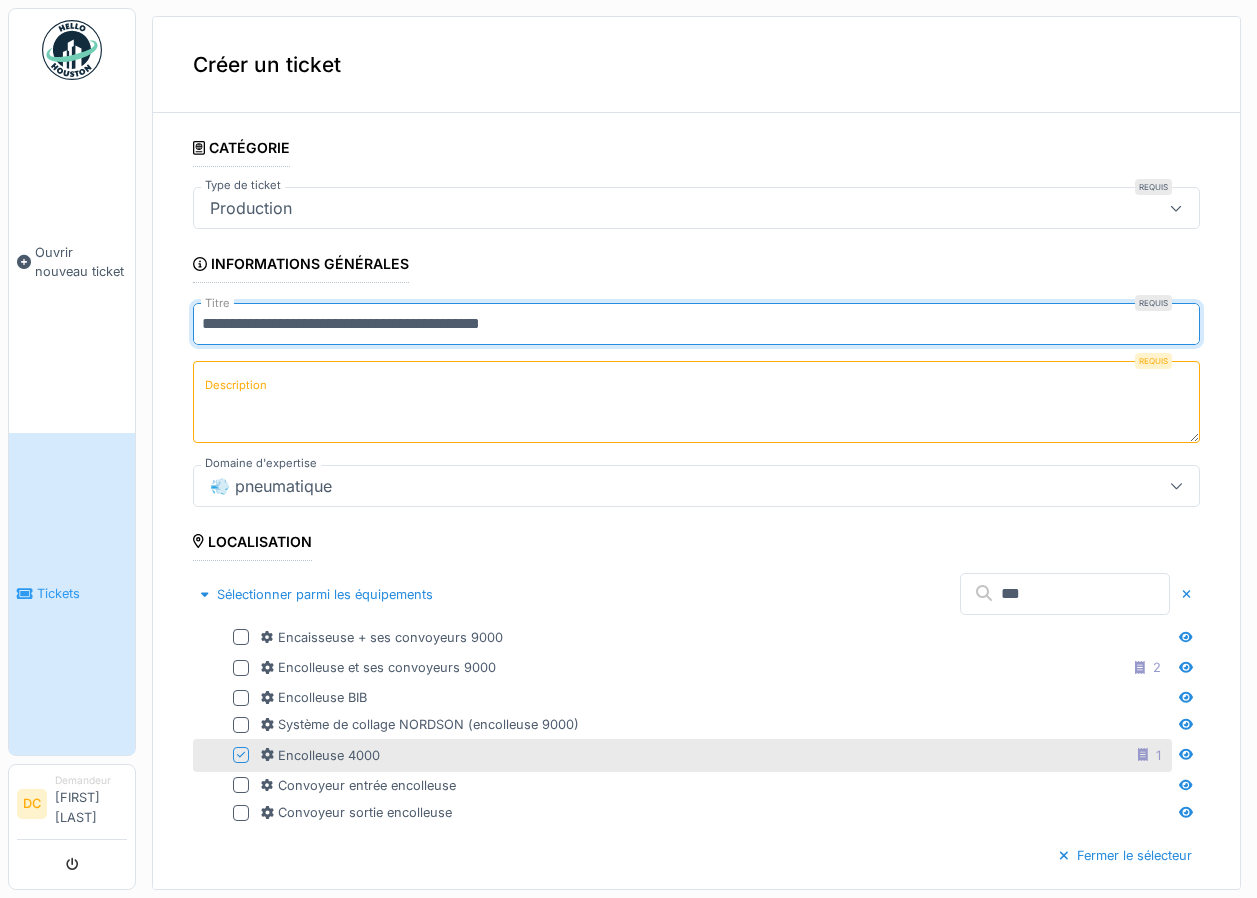 type on "**********" 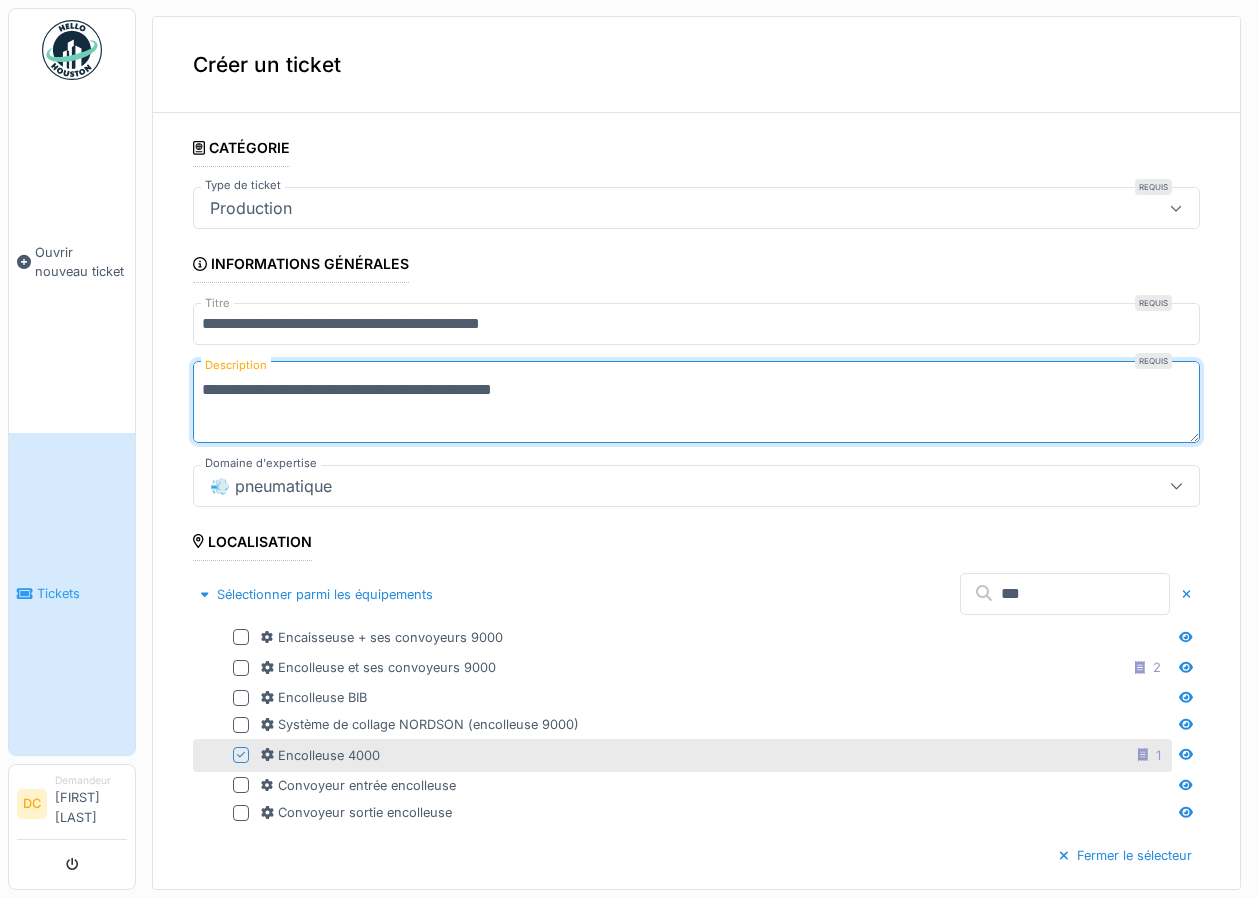 scroll, scrollTop: 40, scrollLeft: 0, axis: vertical 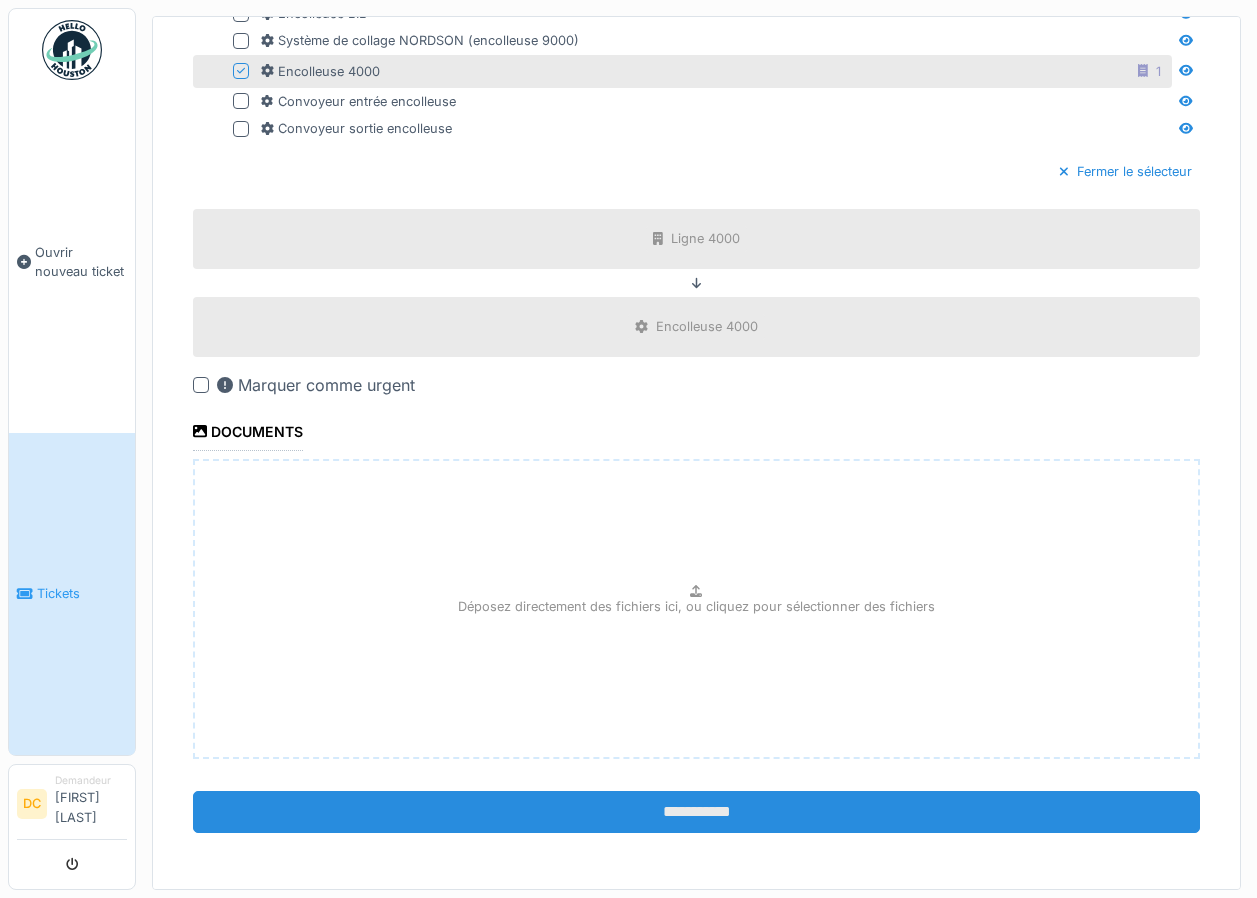type on "**********" 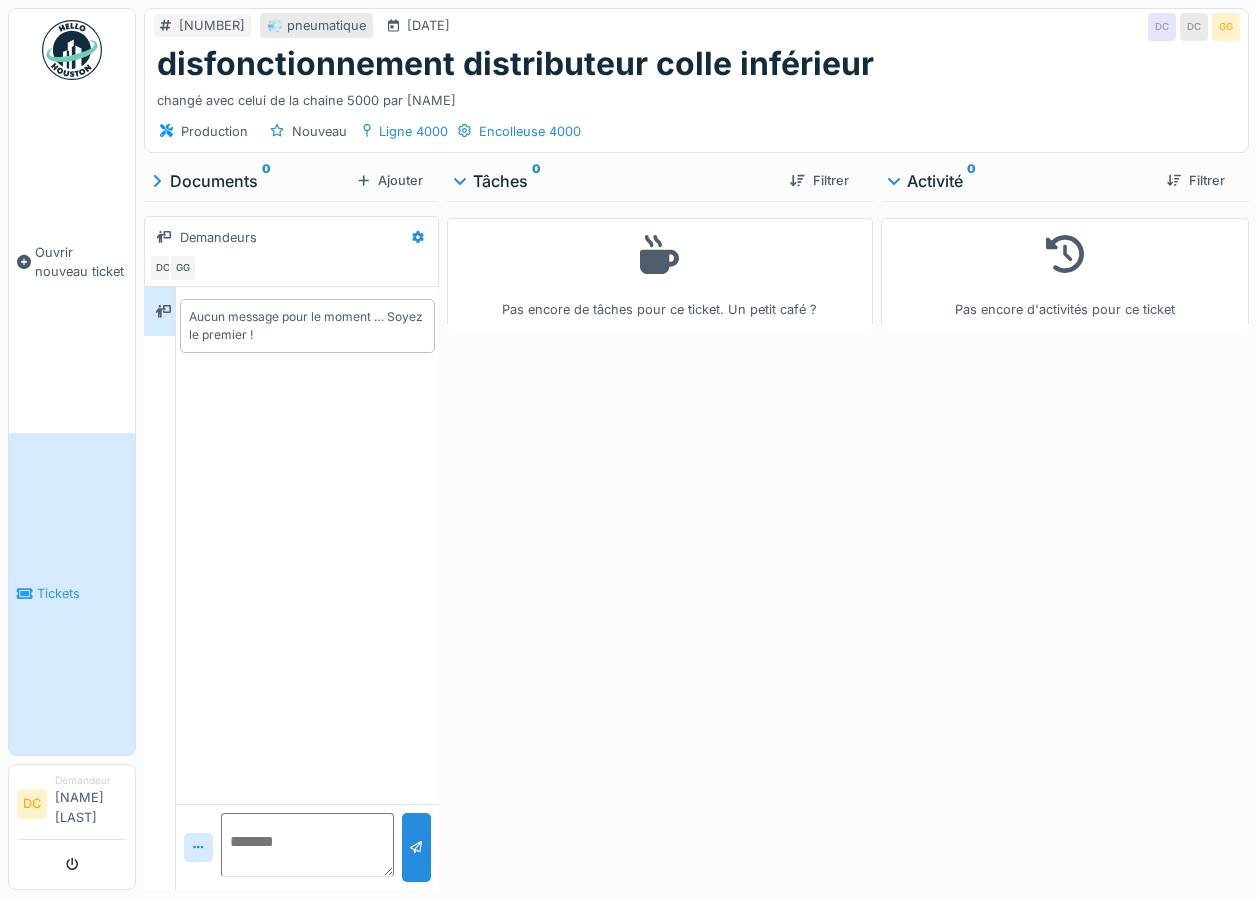 scroll, scrollTop: 0, scrollLeft: 0, axis: both 